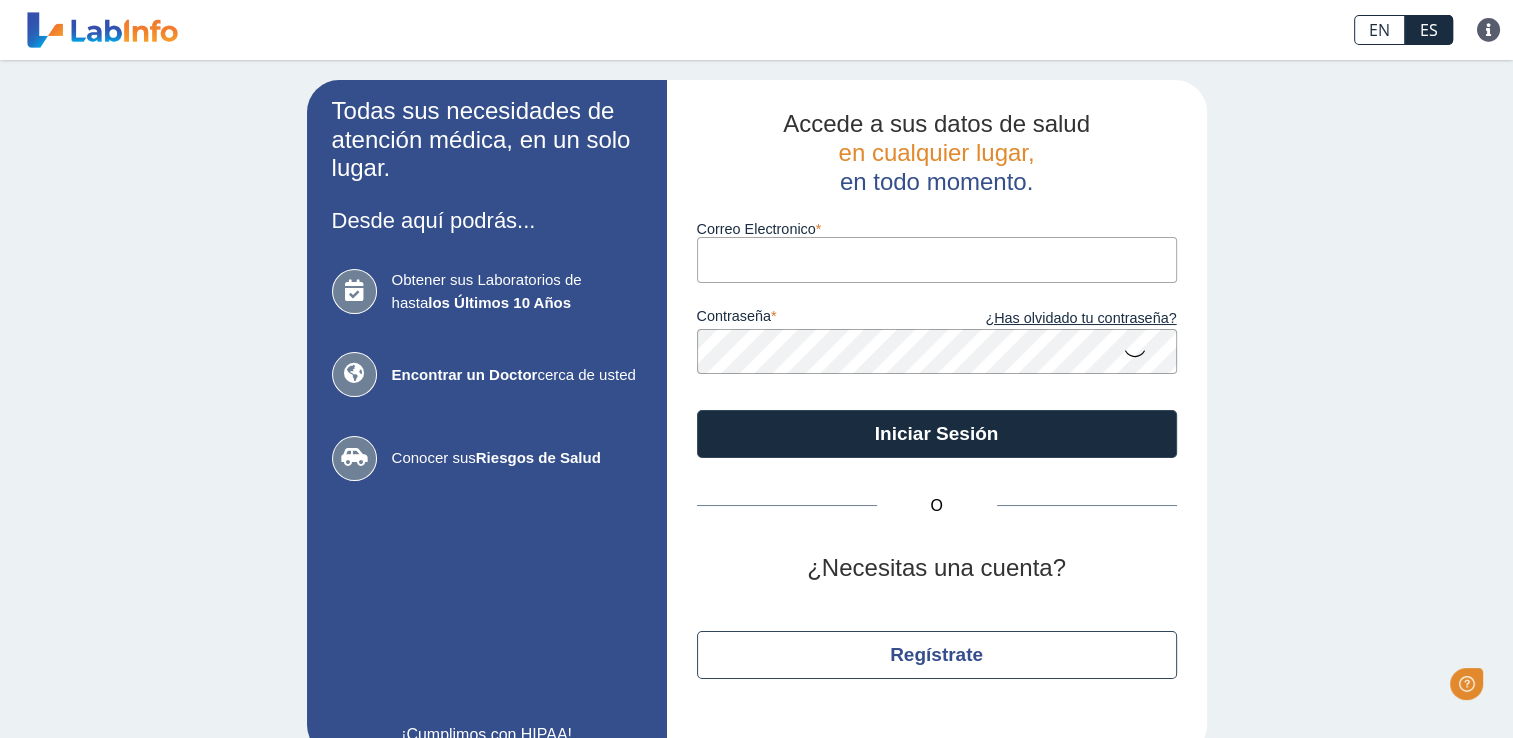 scroll, scrollTop: 0, scrollLeft: 0, axis: both 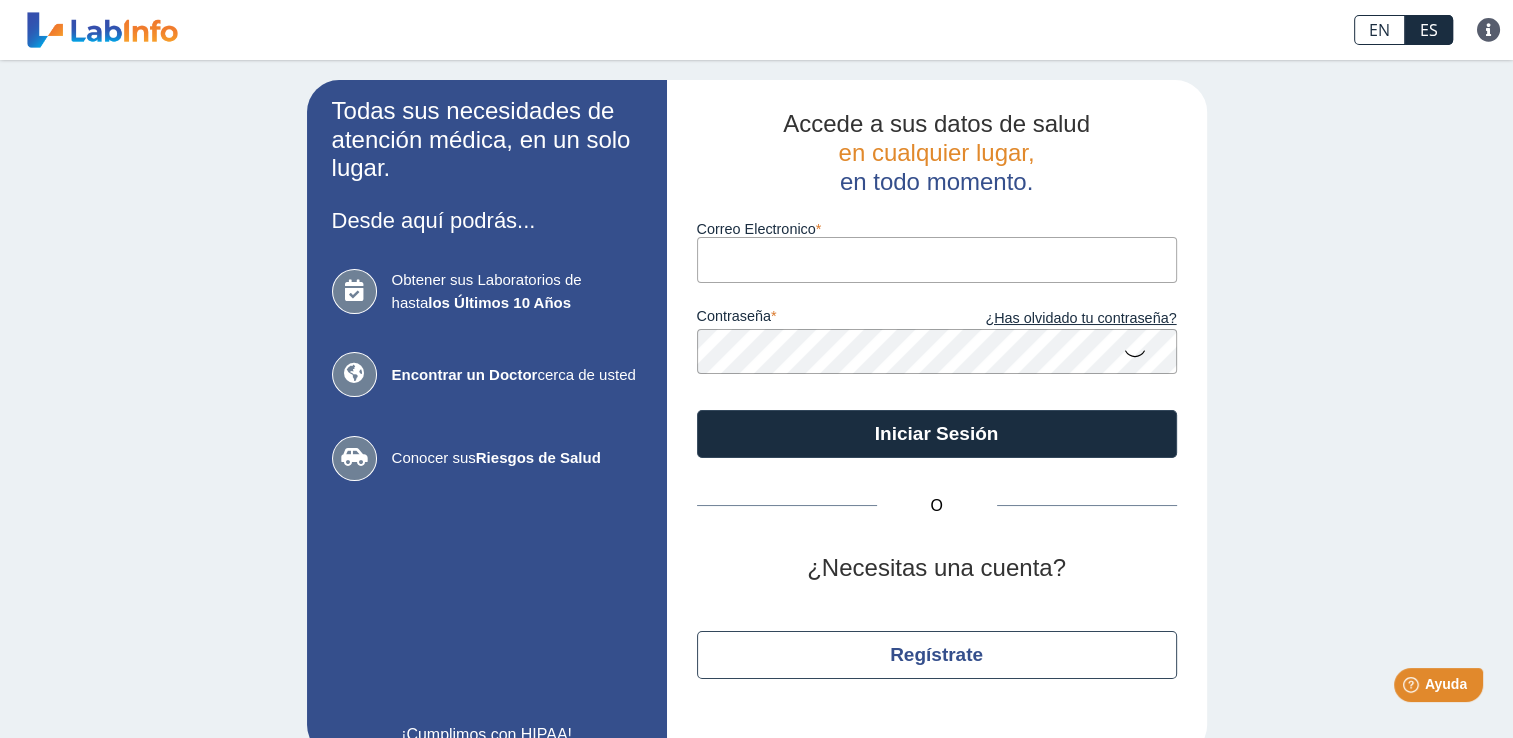 type on "[EMAIL_ADDRESS][DOMAIN_NAME]" 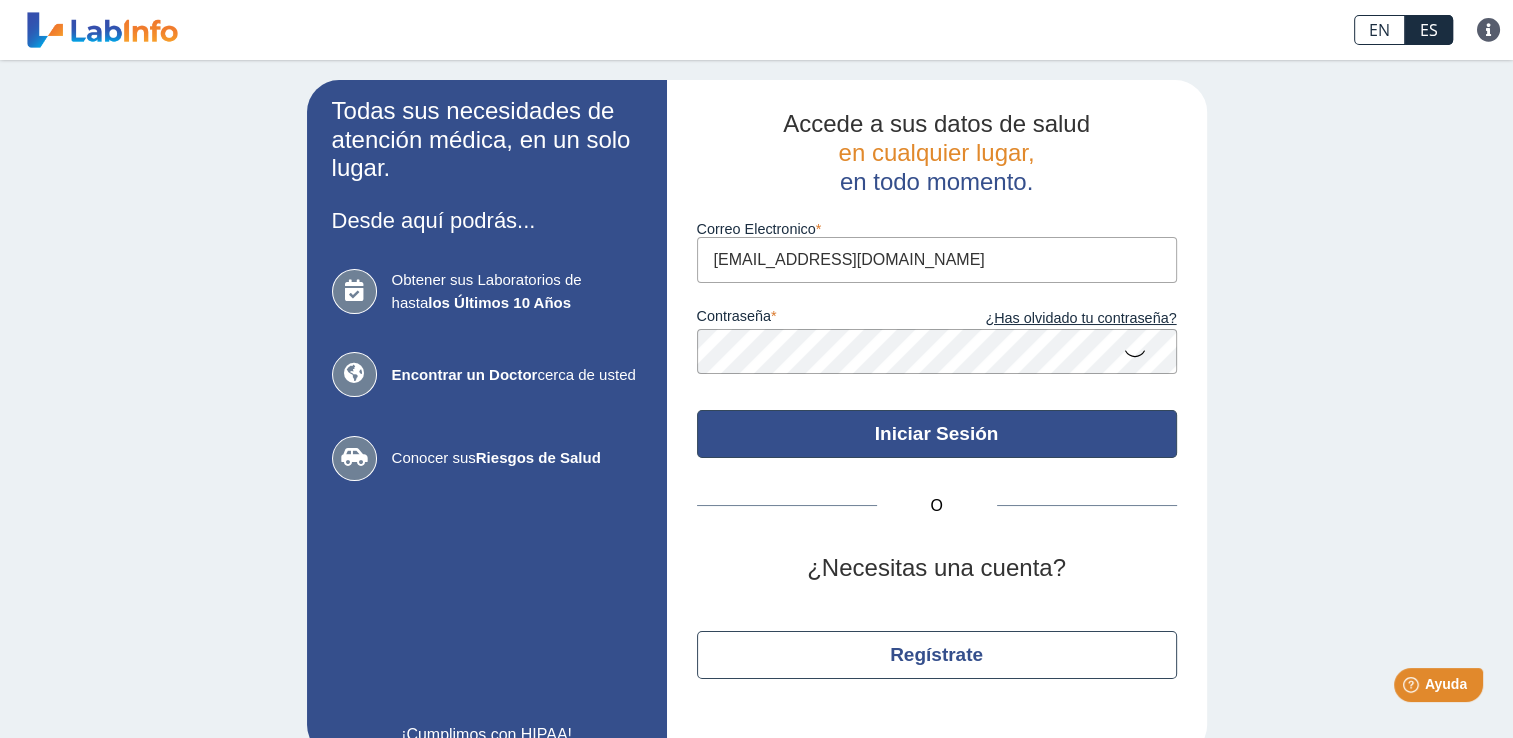 click on "Iniciar Sesión" 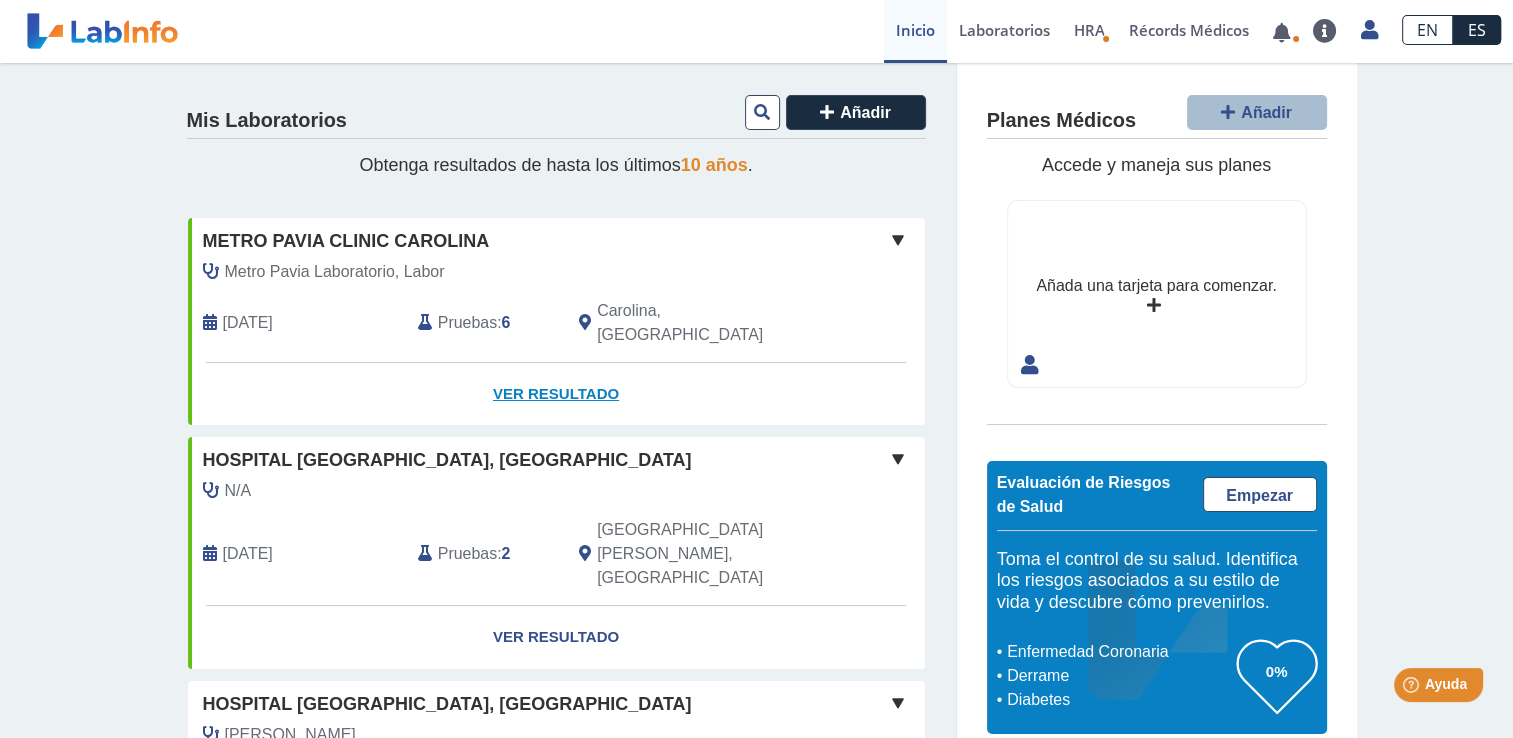 click on "Ver Resultado" 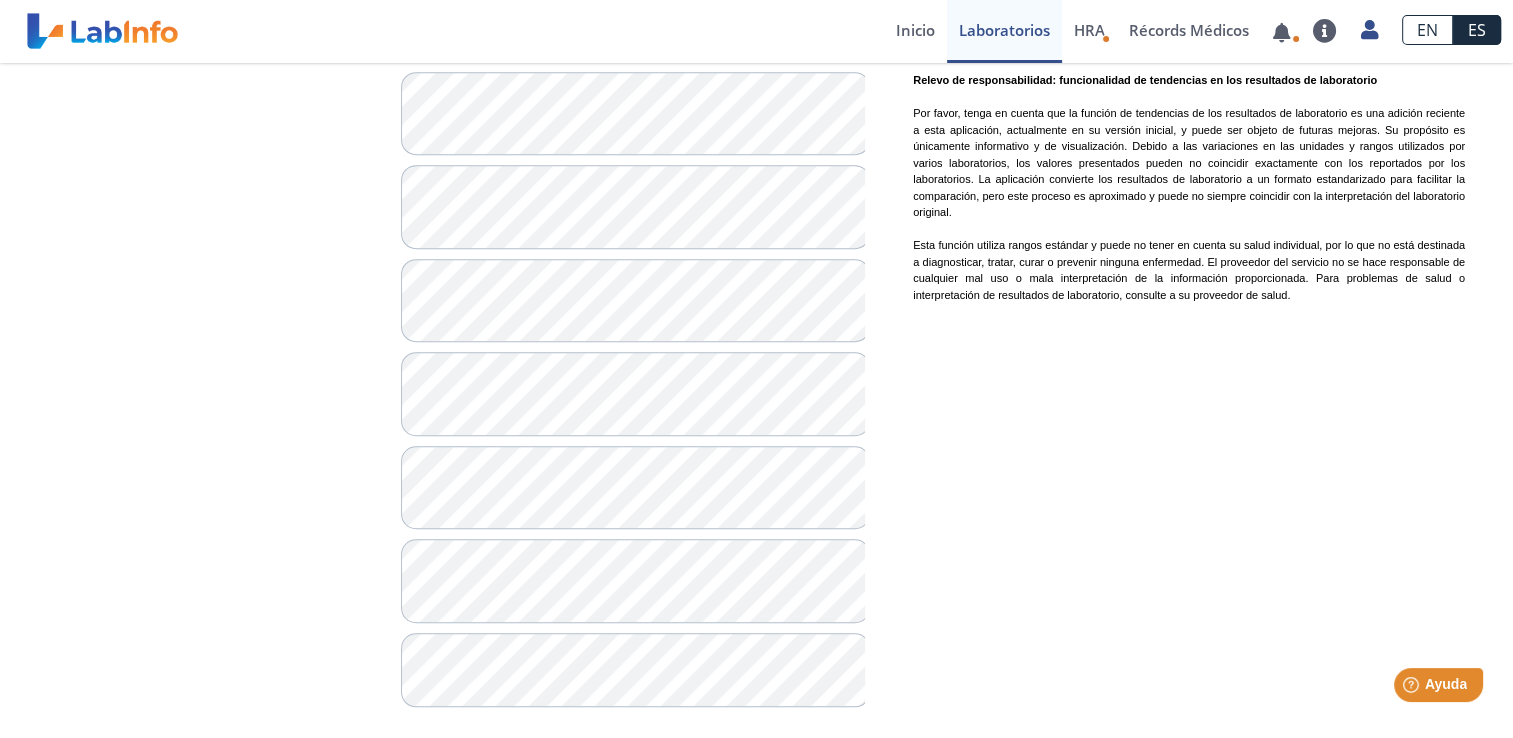 scroll, scrollTop: 1437, scrollLeft: 0, axis: vertical 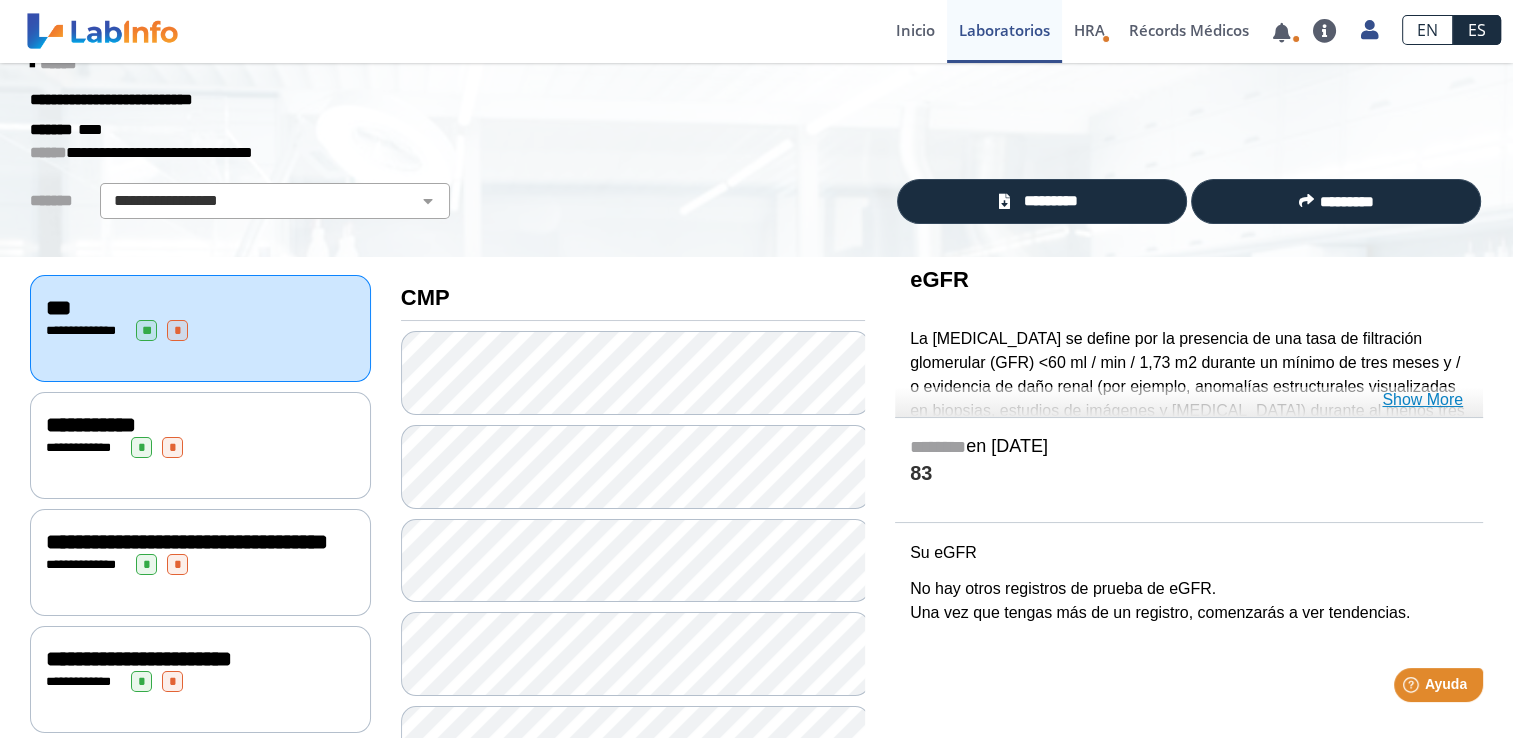 click on "Show More" 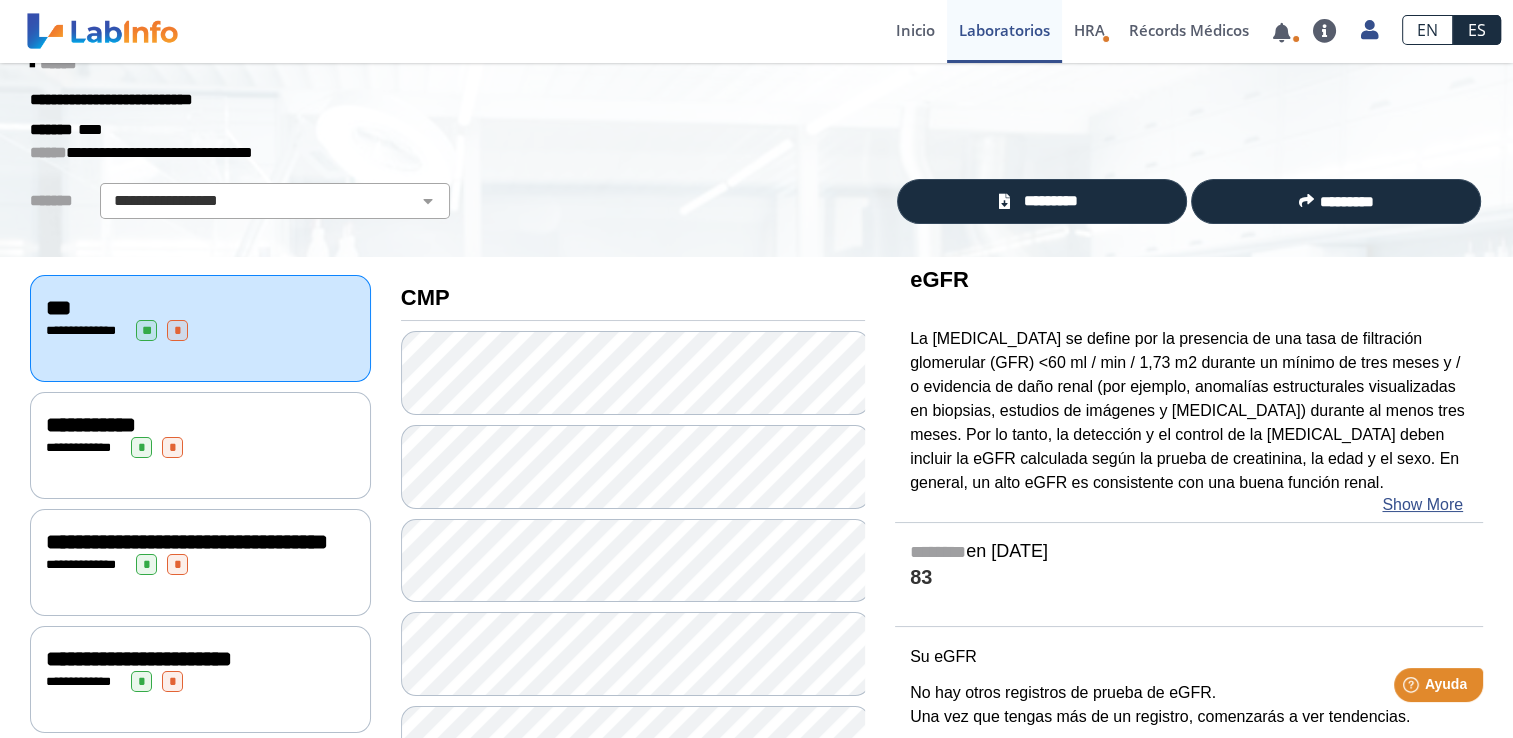 drag, startPoint x: 960, startPoint y: 431, endPoint x: 1352, endPoint y: 466, distance: 393.5594 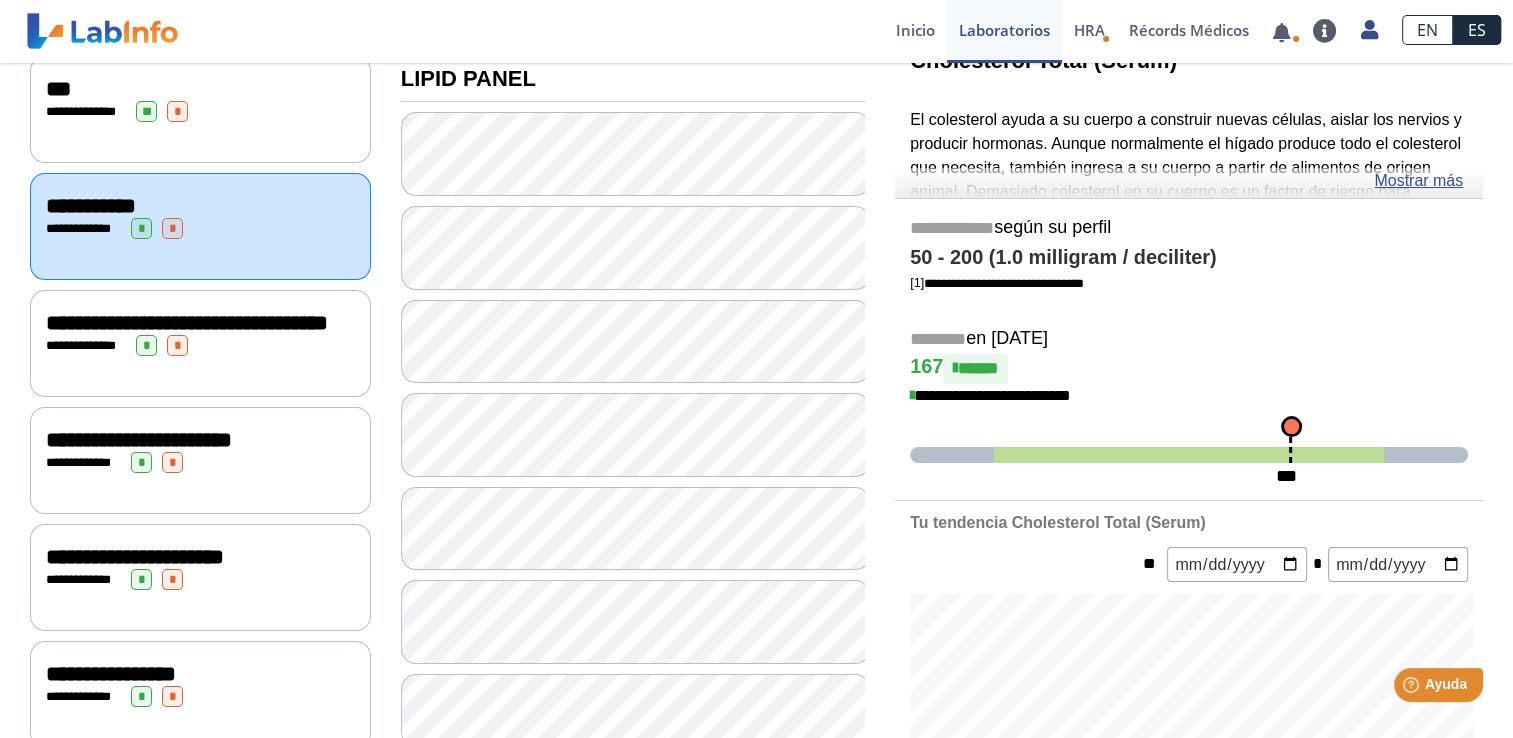 scroll, scrollTop: 337, scrollLeft: 0, axis: vertical 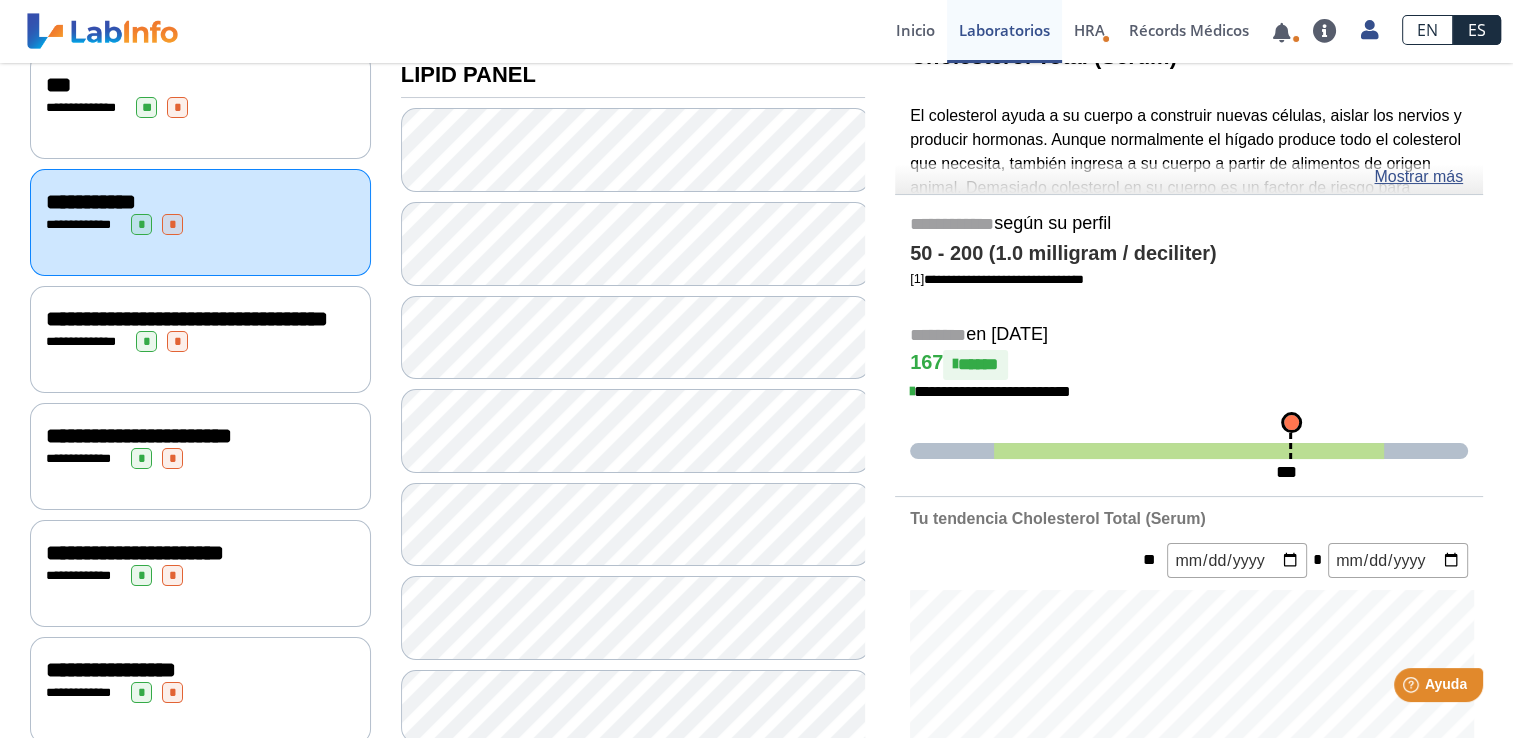 click on "**********" 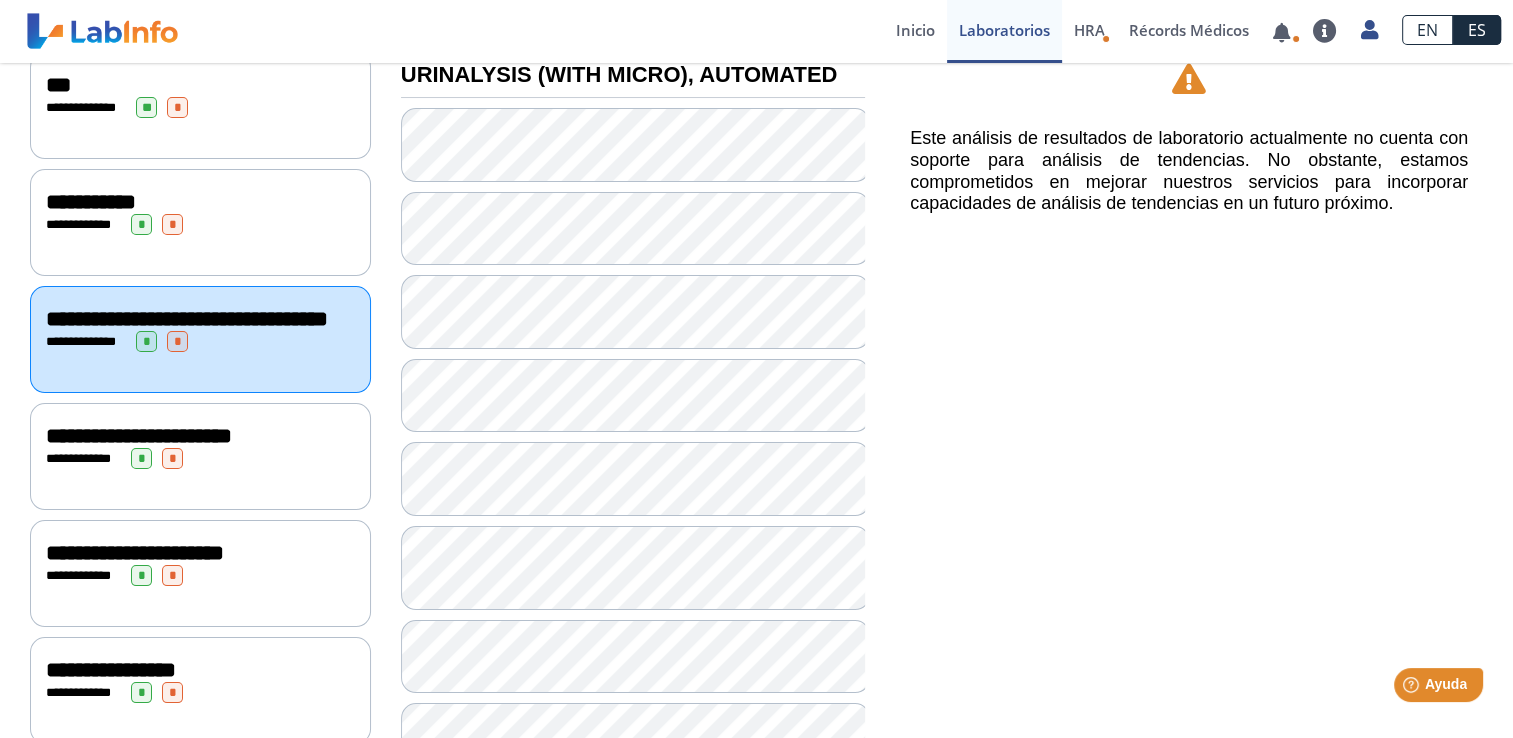 drag, startPoint x: 193, startPoint y: 445, endPoint x: 203, endPoint y: 440, distance: 11.18034 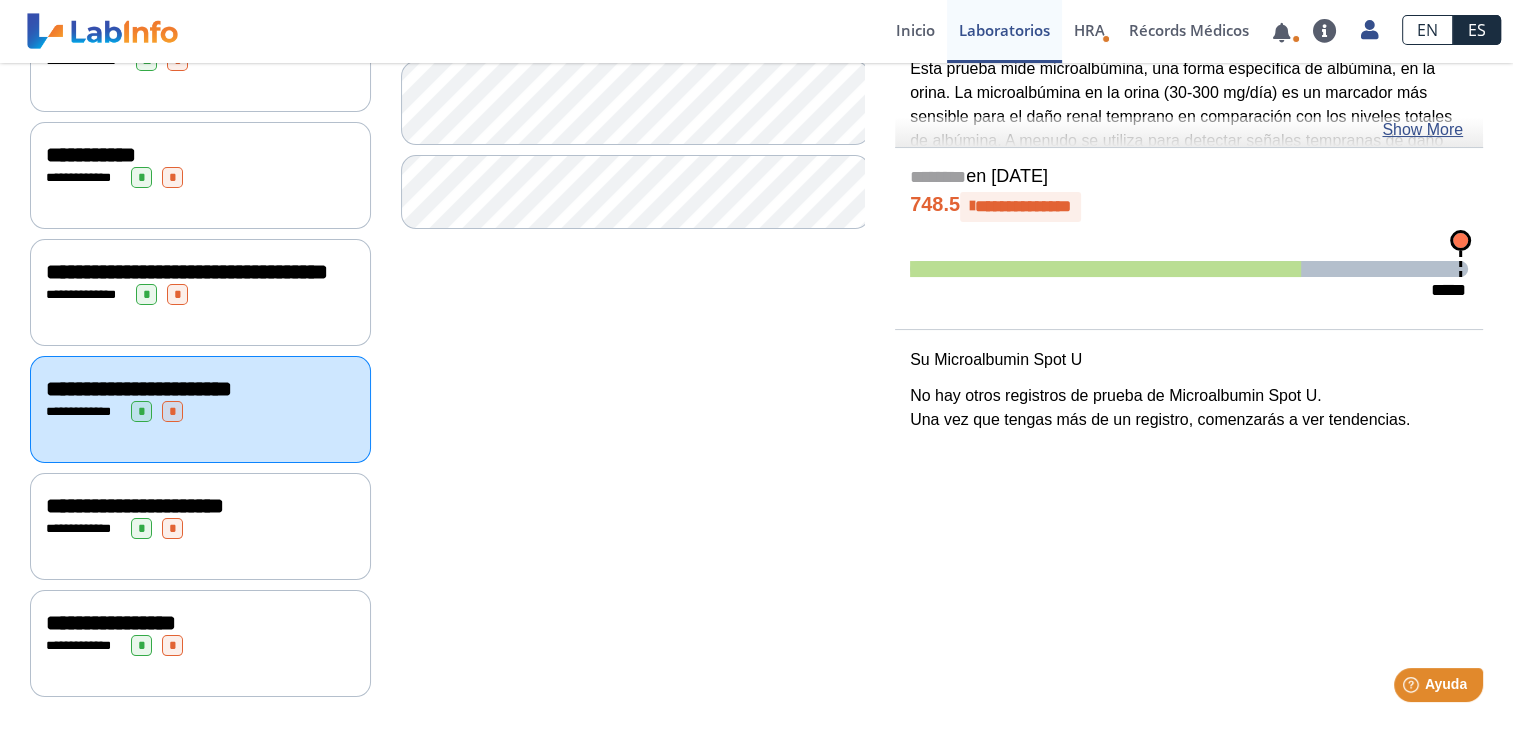 scroll, scrollTop: 312, scrollLeft: 0, axis: vertical 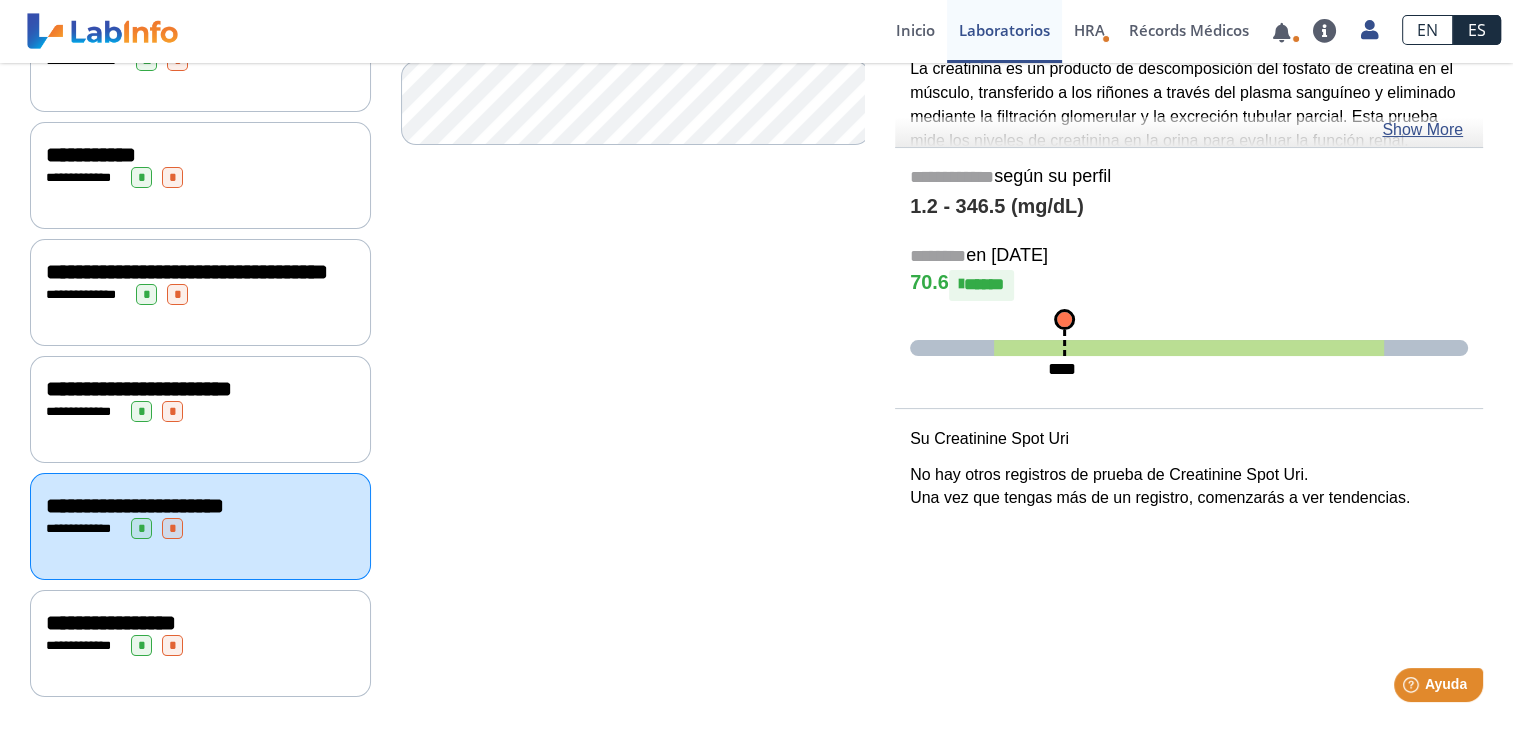 click on "**********" 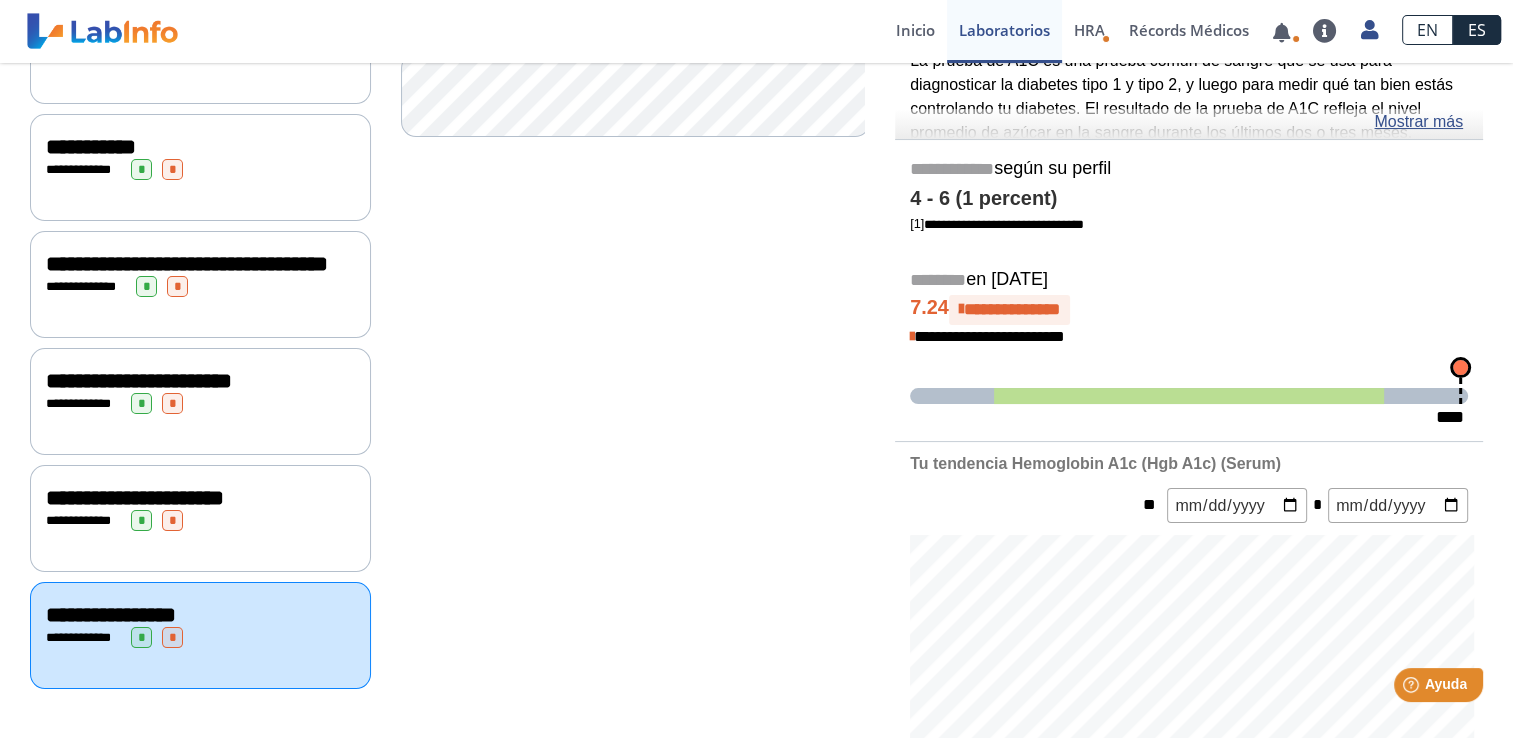 scroll, scrollTop: 296, scrollLeft: 0, axis: vertical 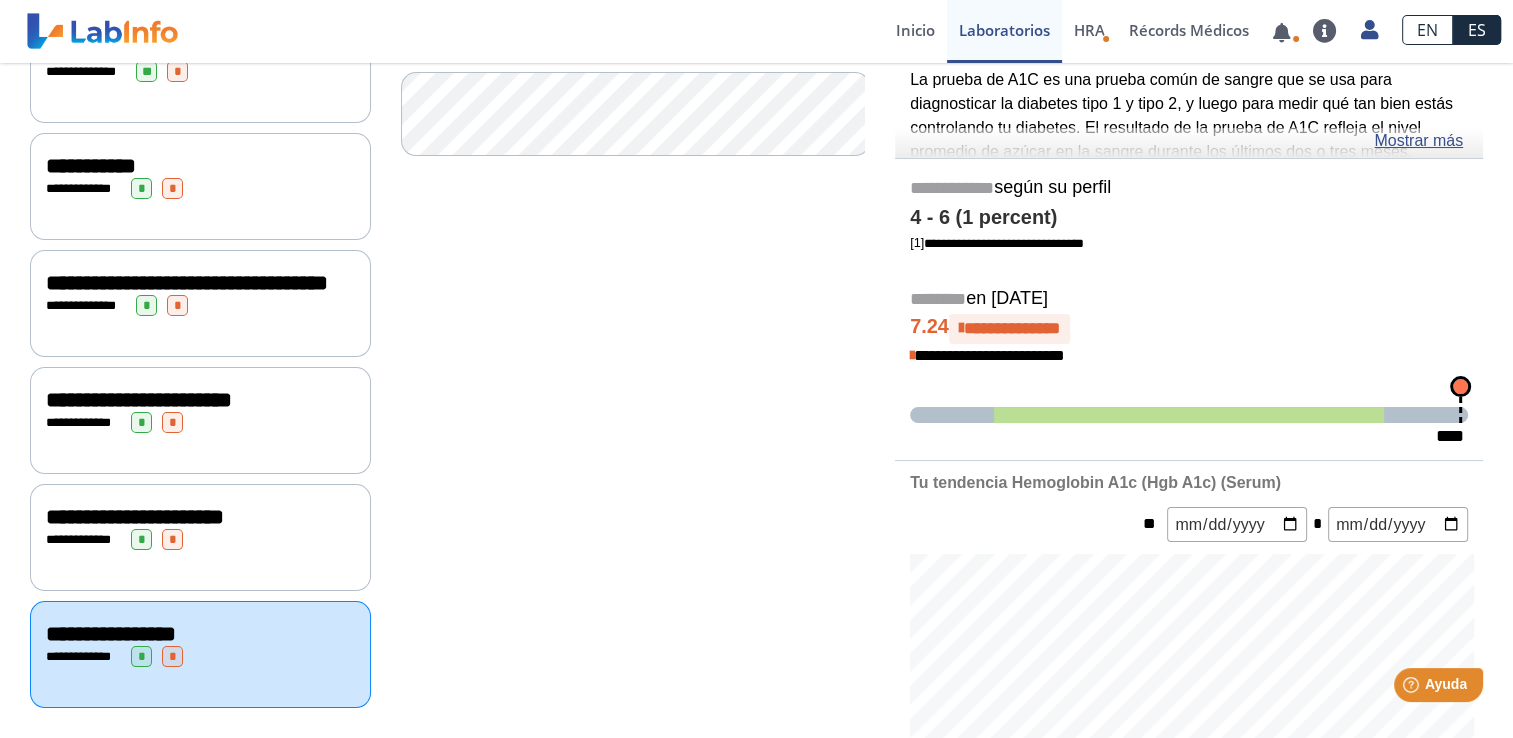 click on "**********" 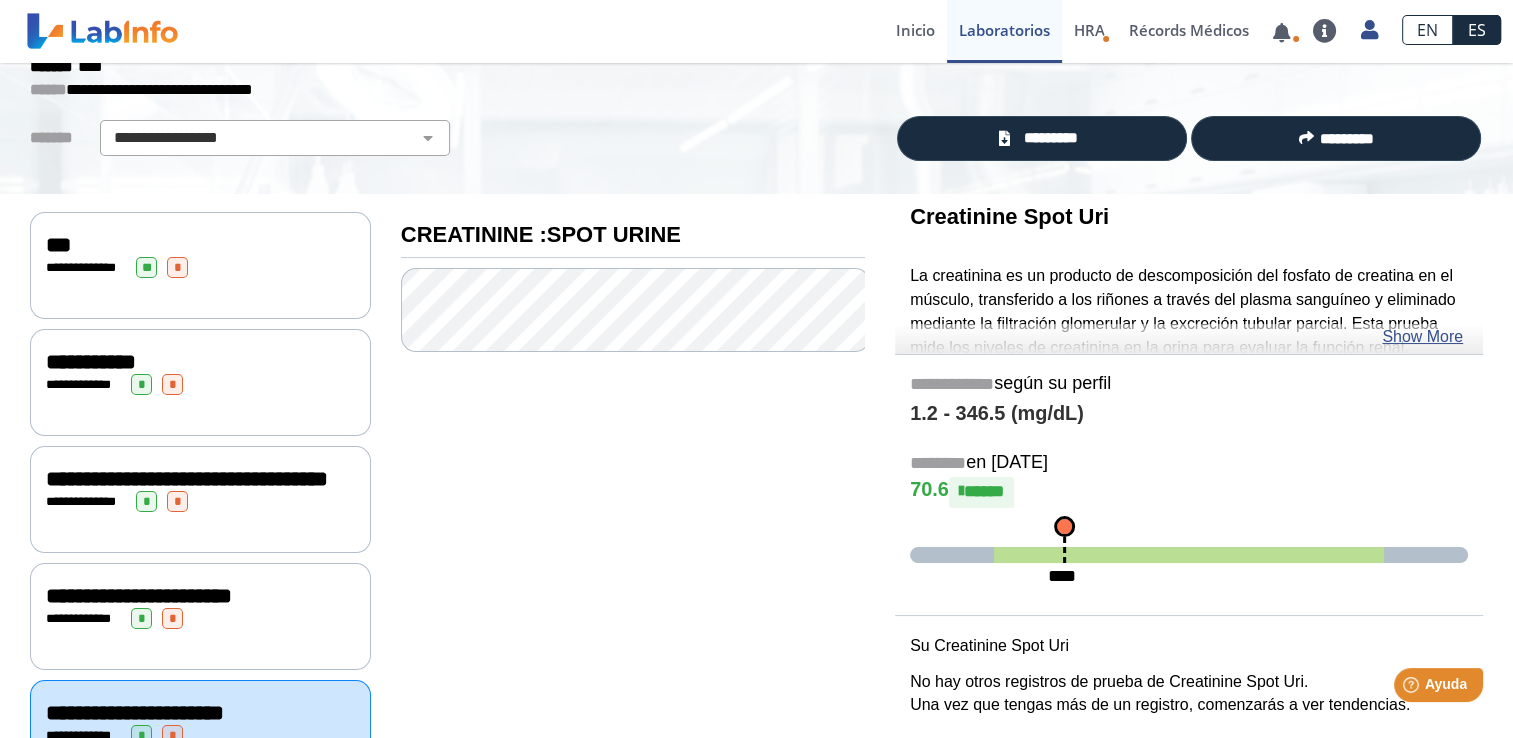 scroll, scrollTop: 96, scrollLeft: 0, axis: vertical 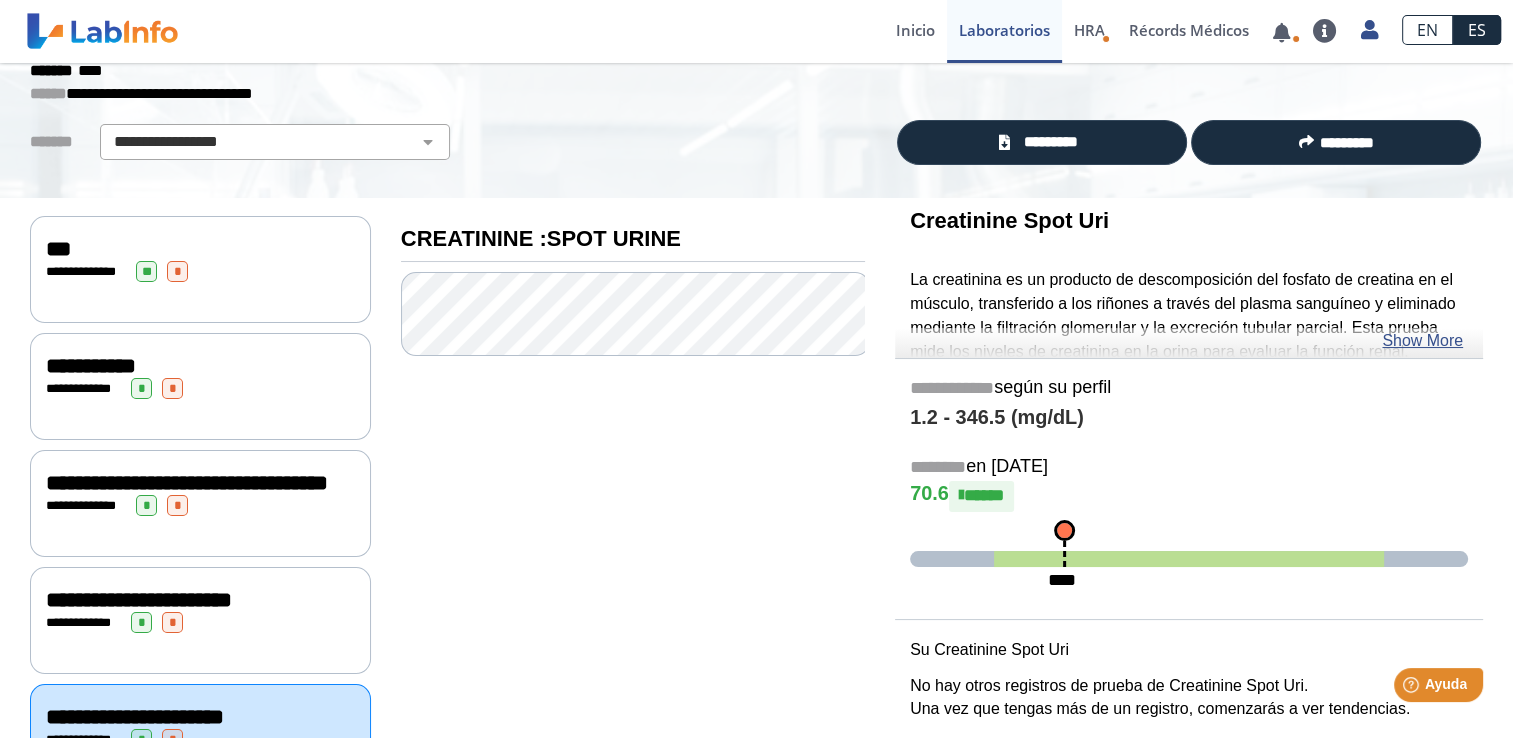 click on "1.2 -  346.5 (mg/dL)" 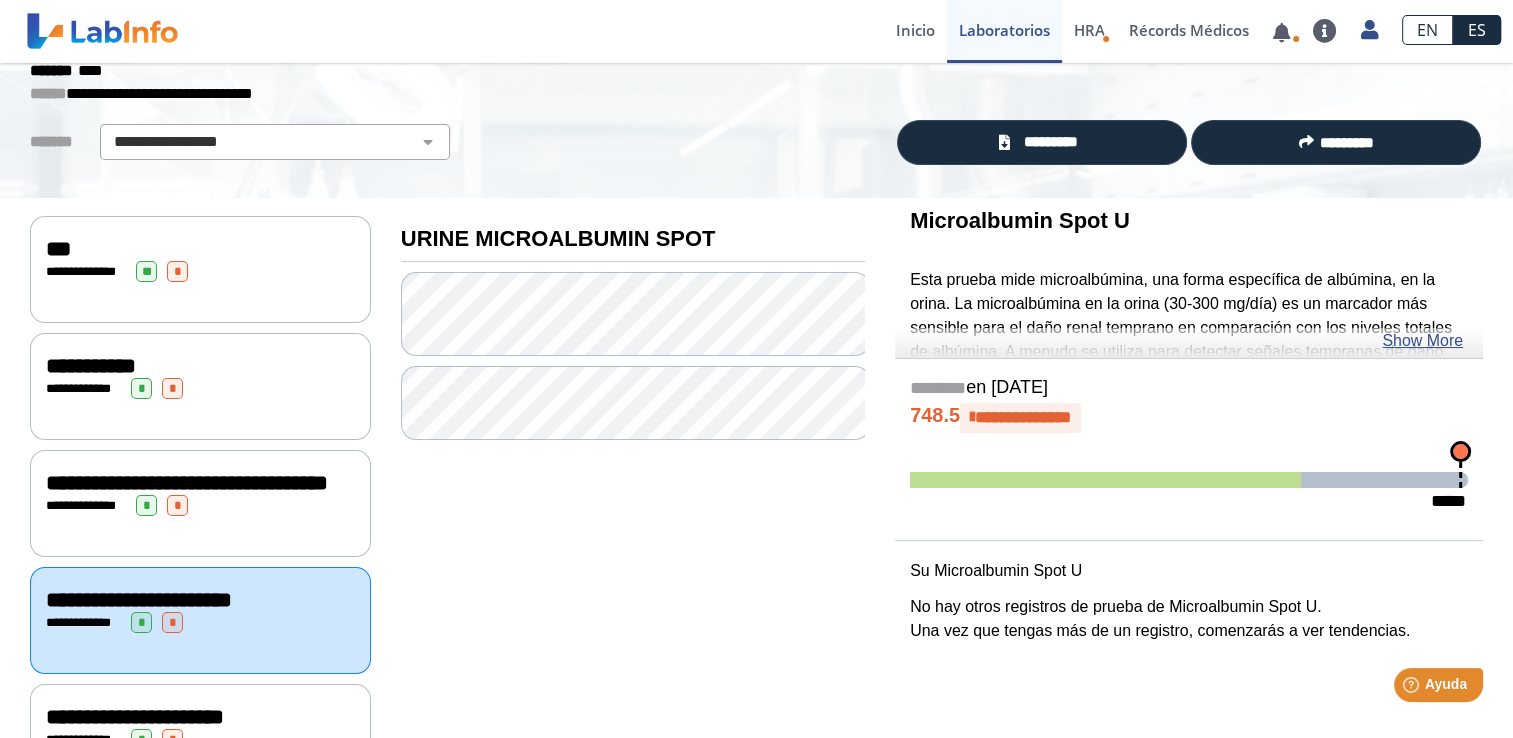 click on "**********" 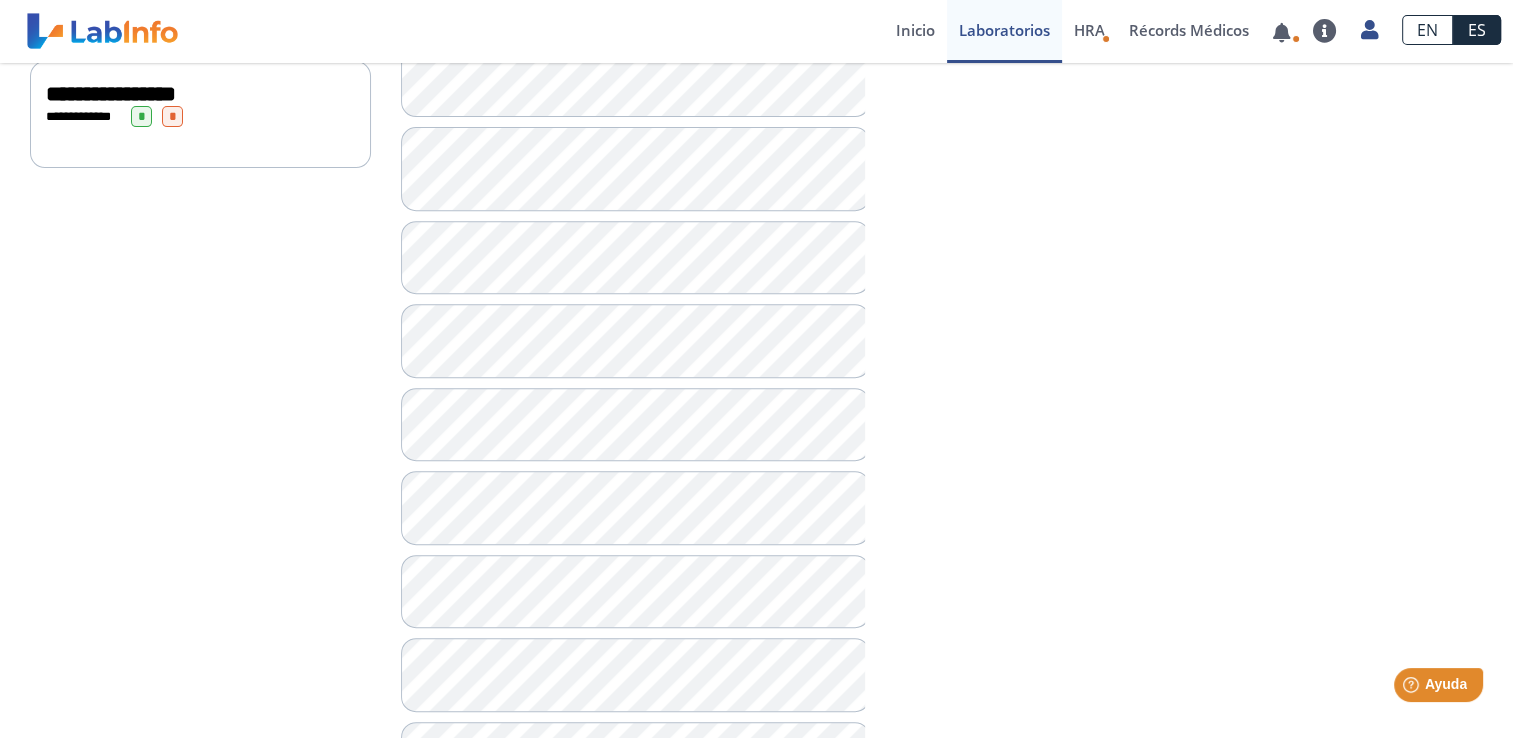 scroll, scrollTop: 792, scrollLeft: 0, axis: vertical 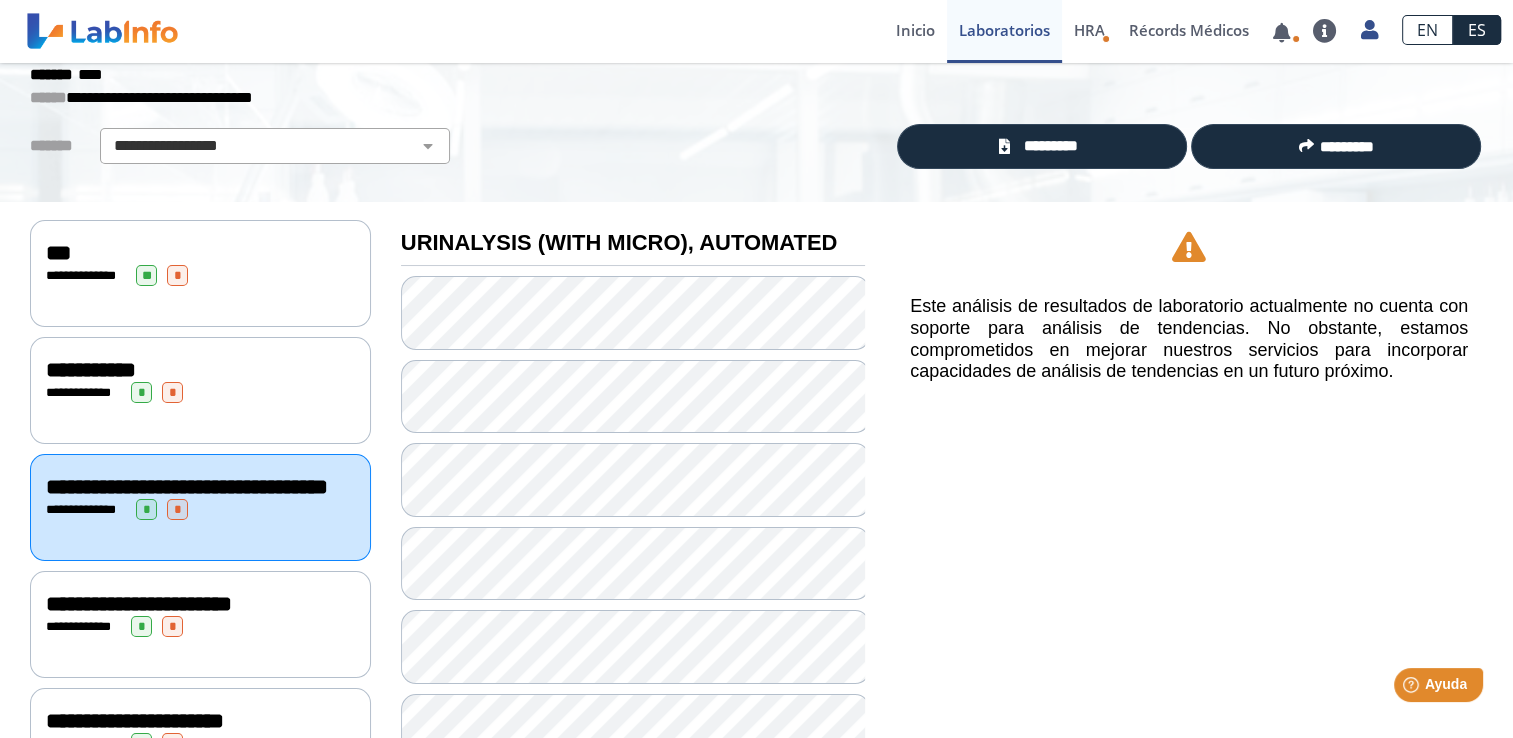 click on "**********" 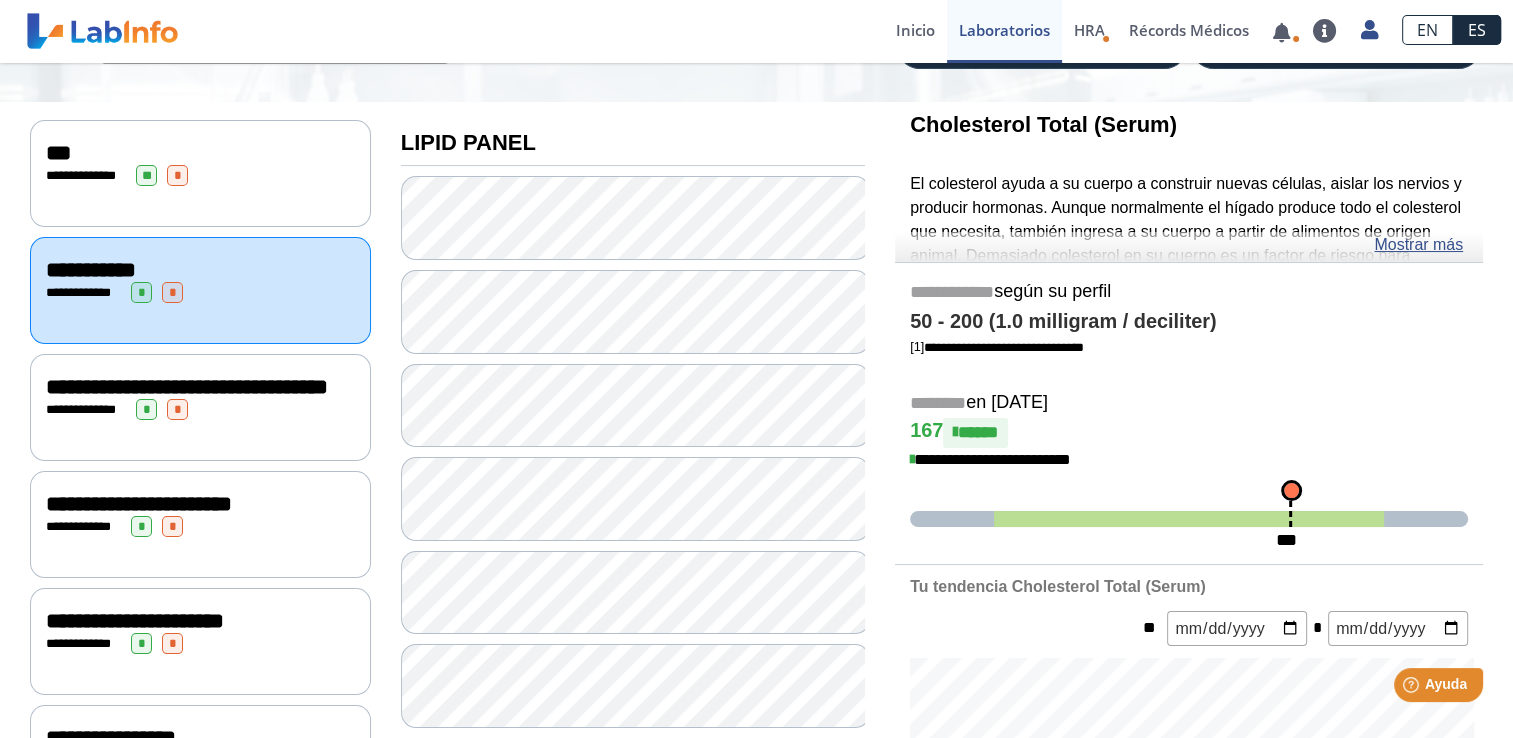 scroll, scrollTop: 0, scrollLeft: 0, axis: both 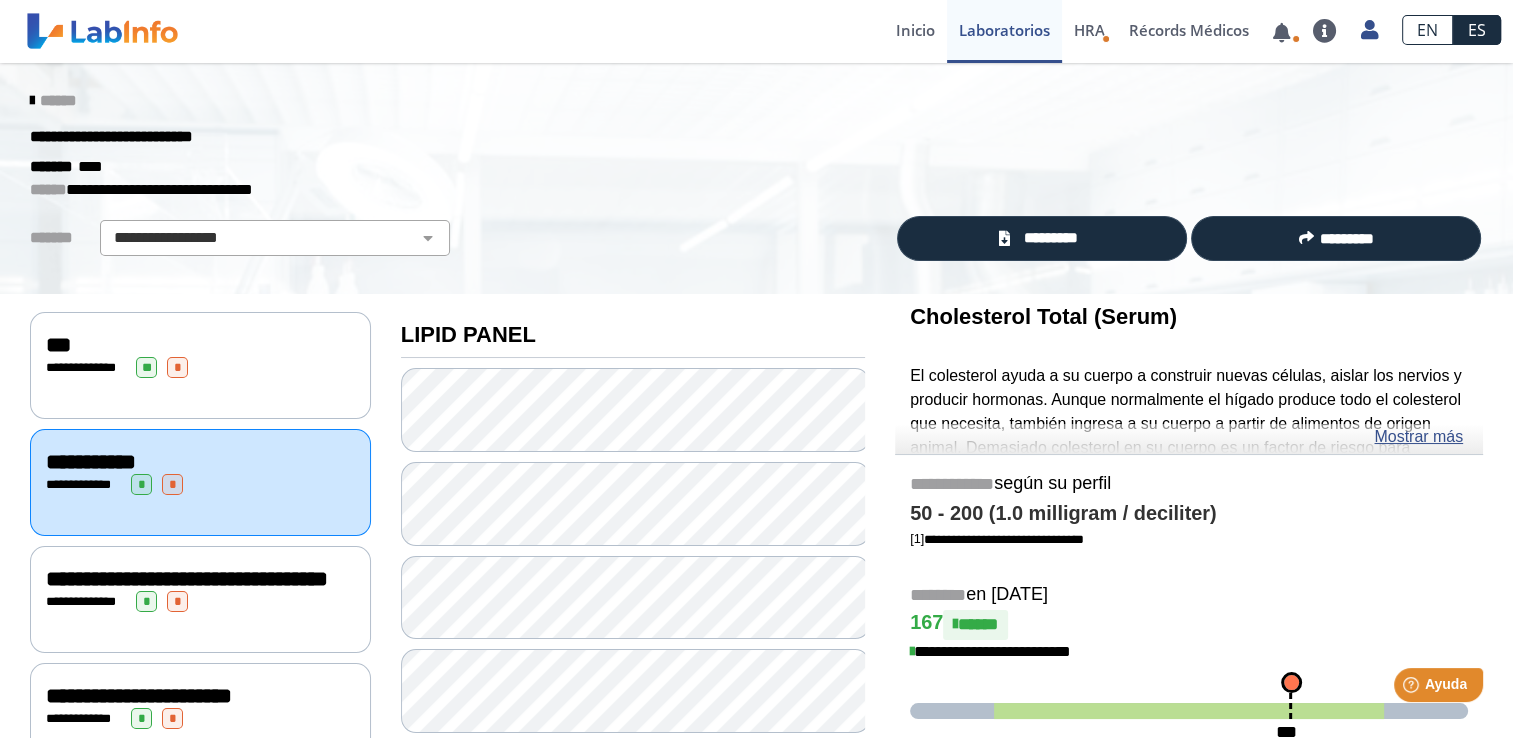 click on "***" 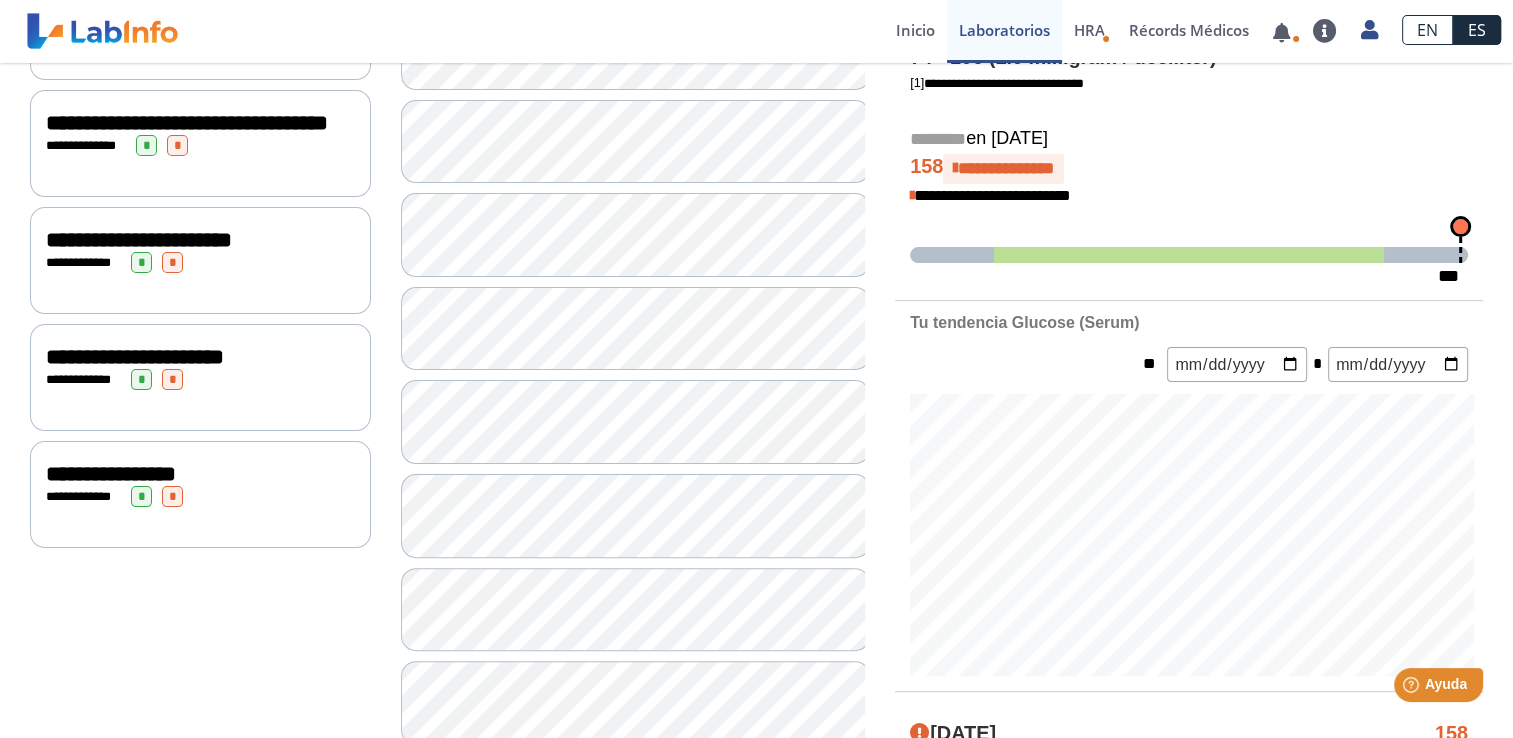 scroll, scrollTop: 500, scrollLeft: 0, axis: vertical 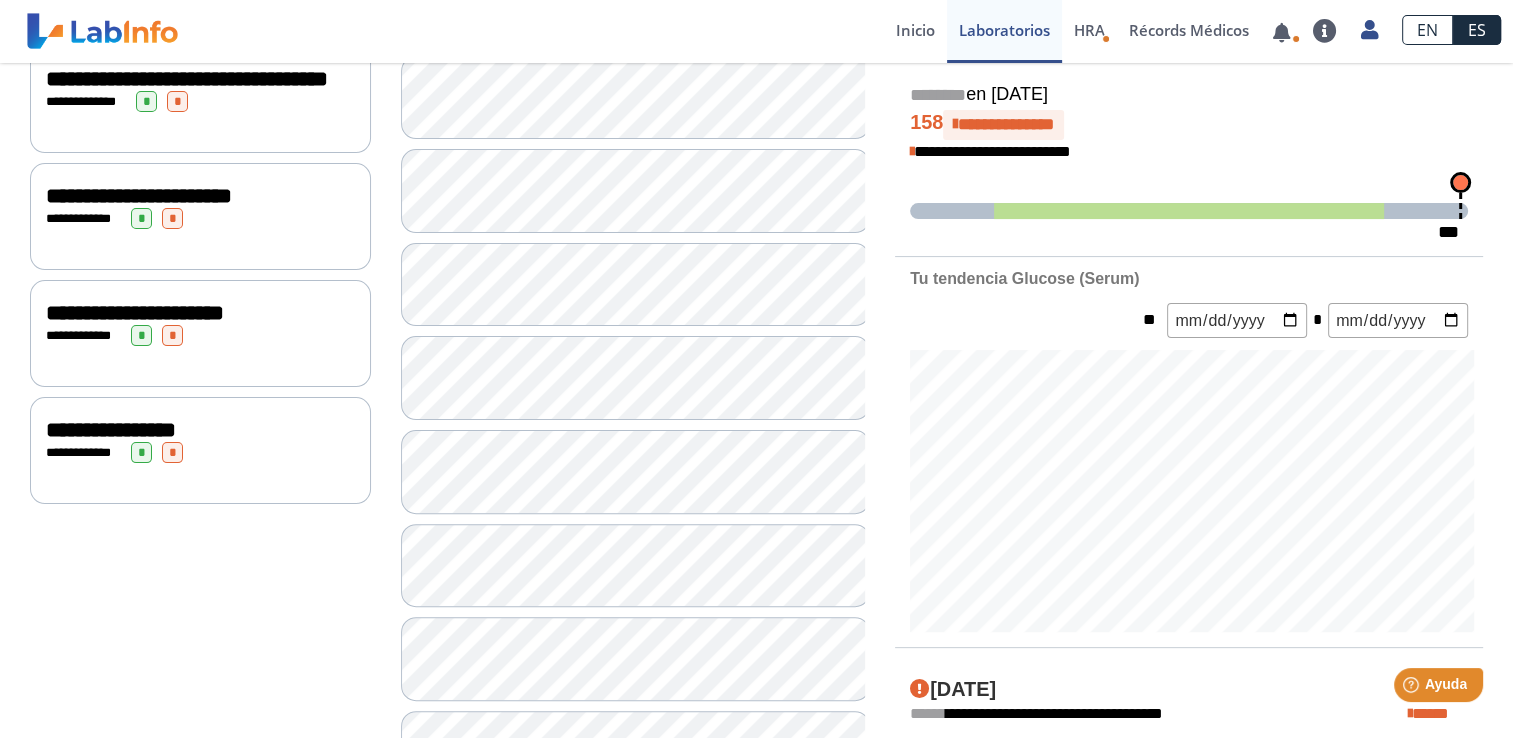 click on "**********" 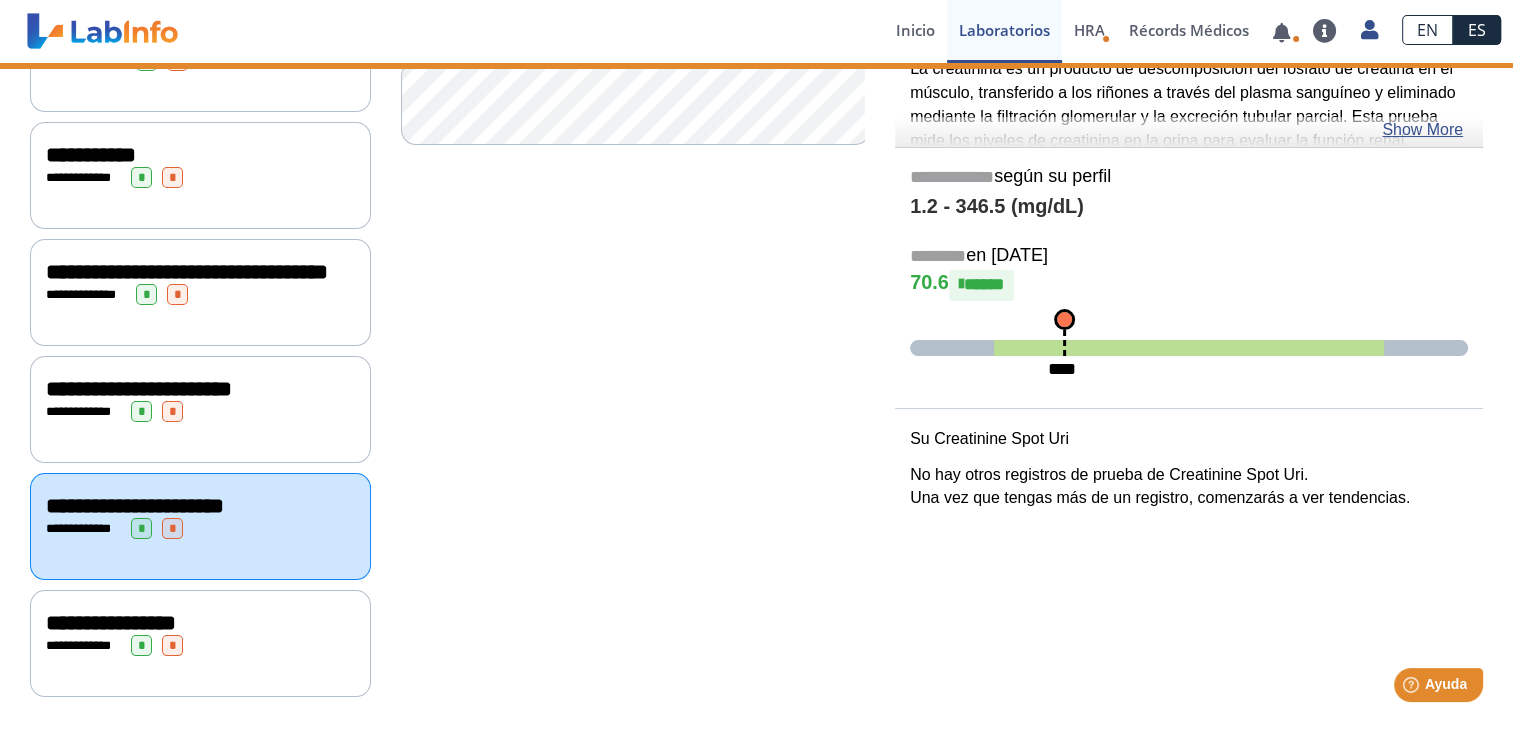 scroll, scrollTop: 312, scrollLeft: 0, axis: vertical 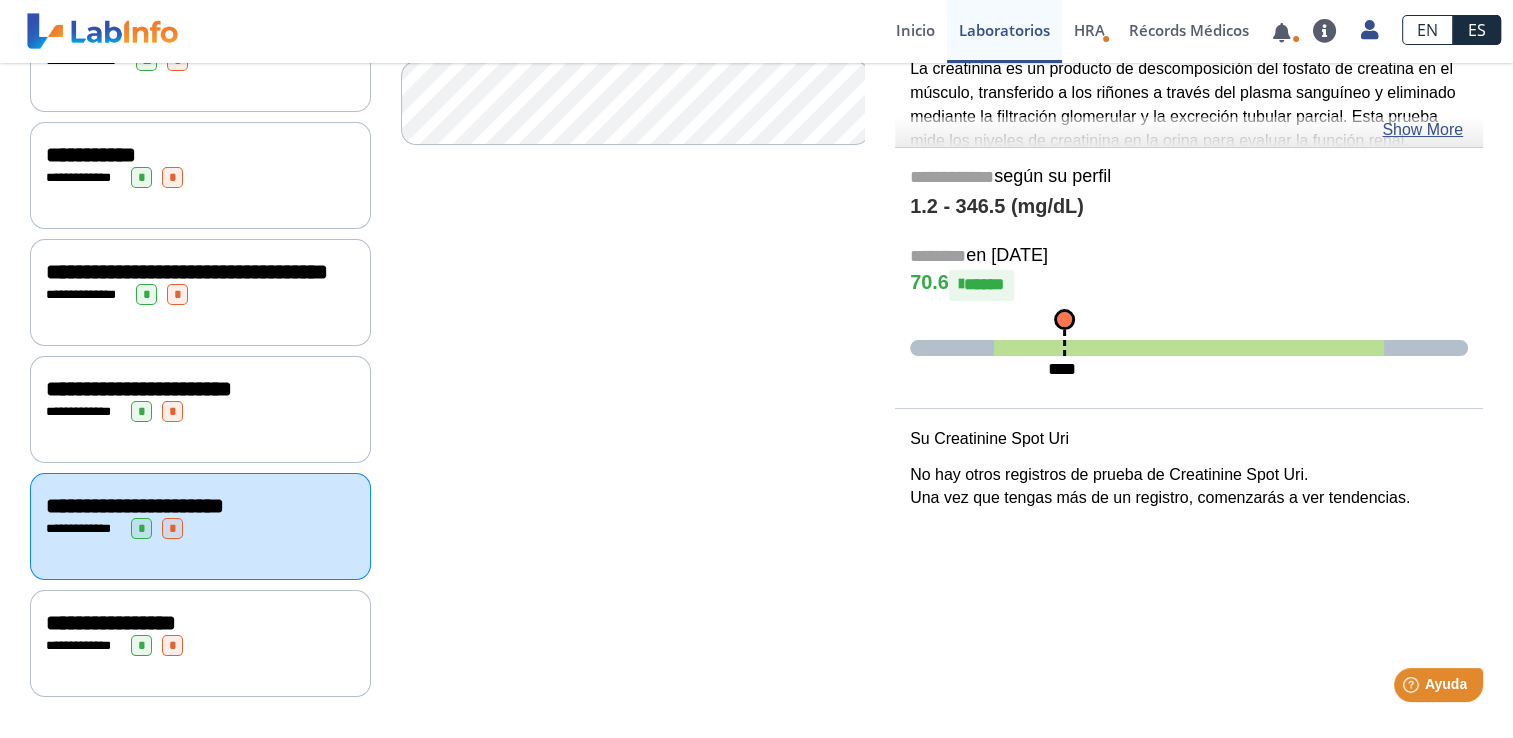 click on "*" 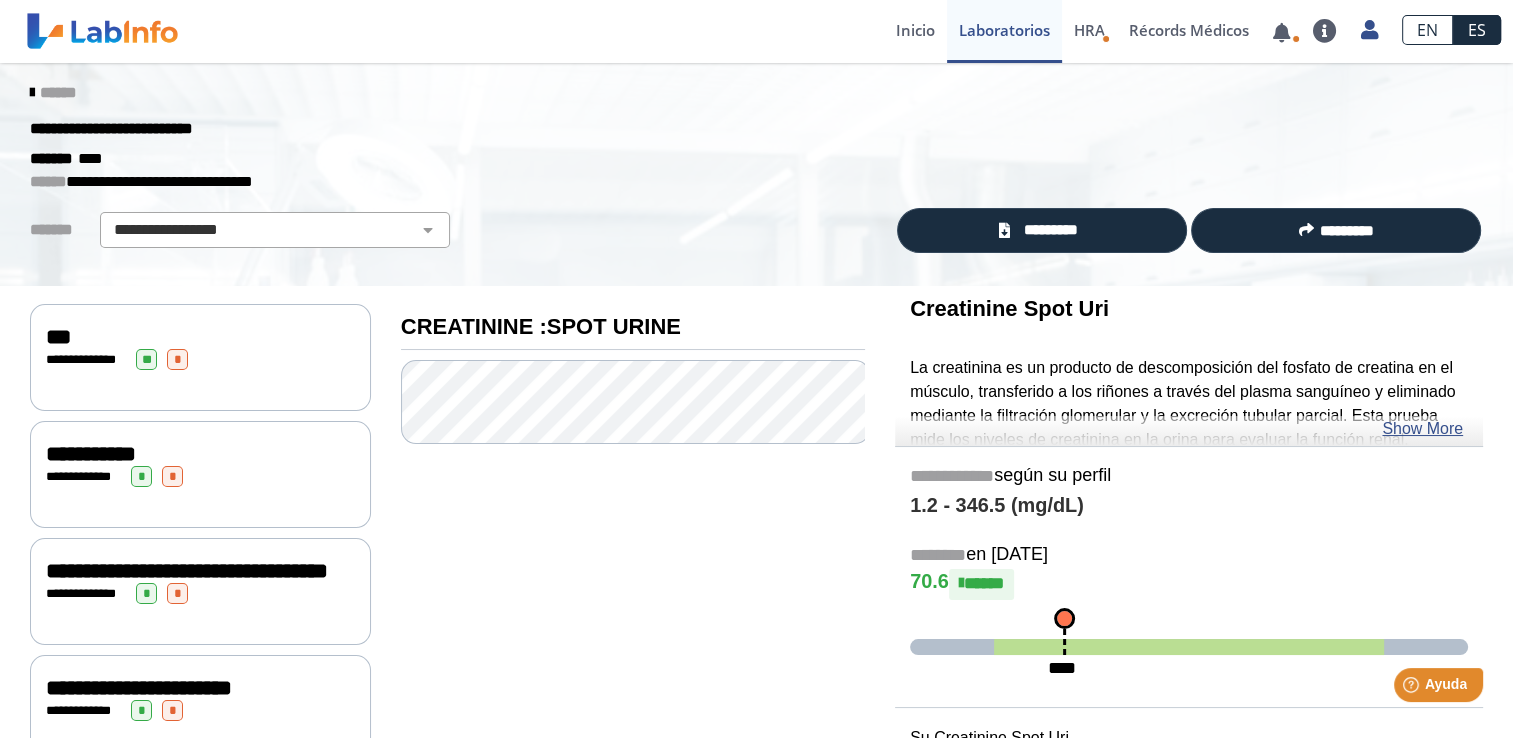 scroll, scrollTop: 0, scrollLeft: 0, axis: both 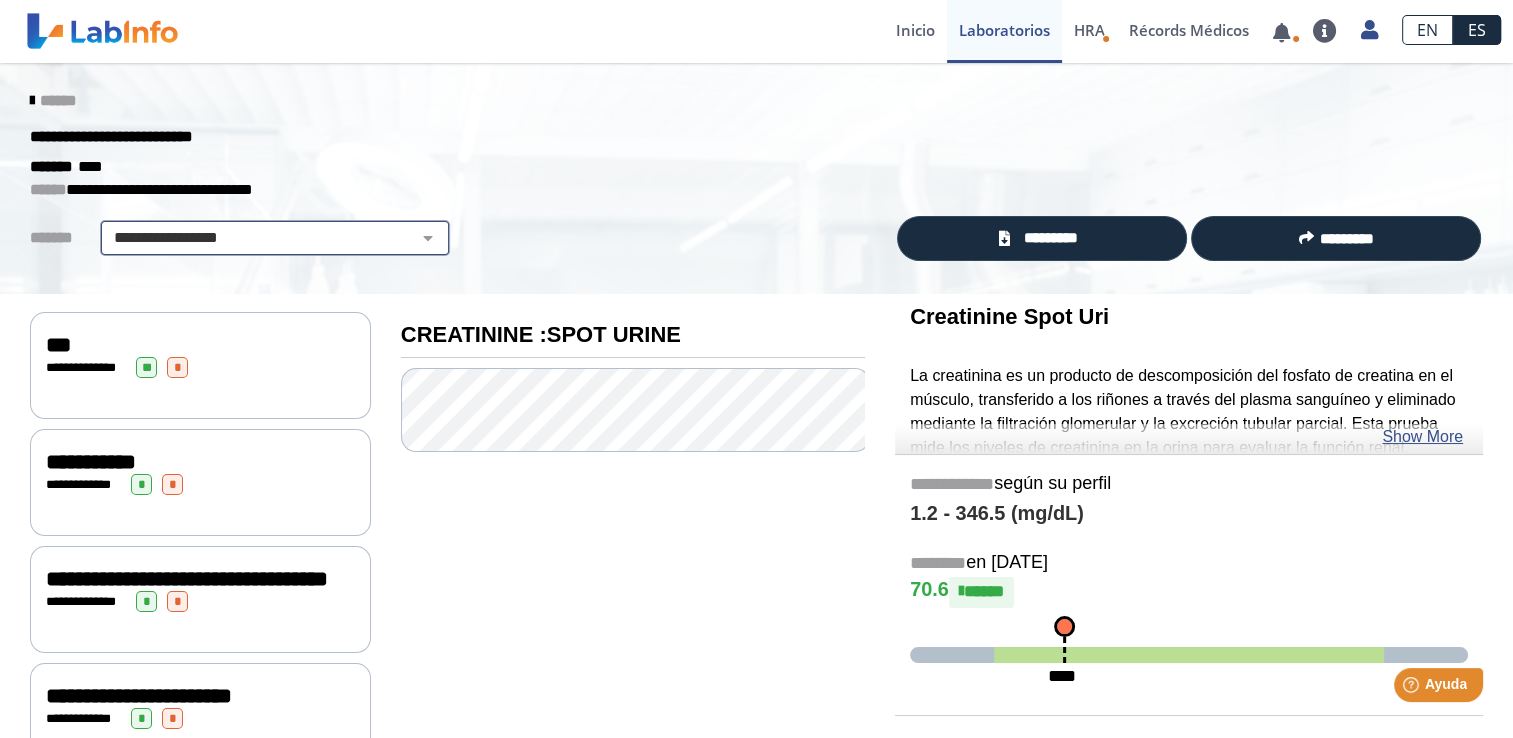 click on "**********" 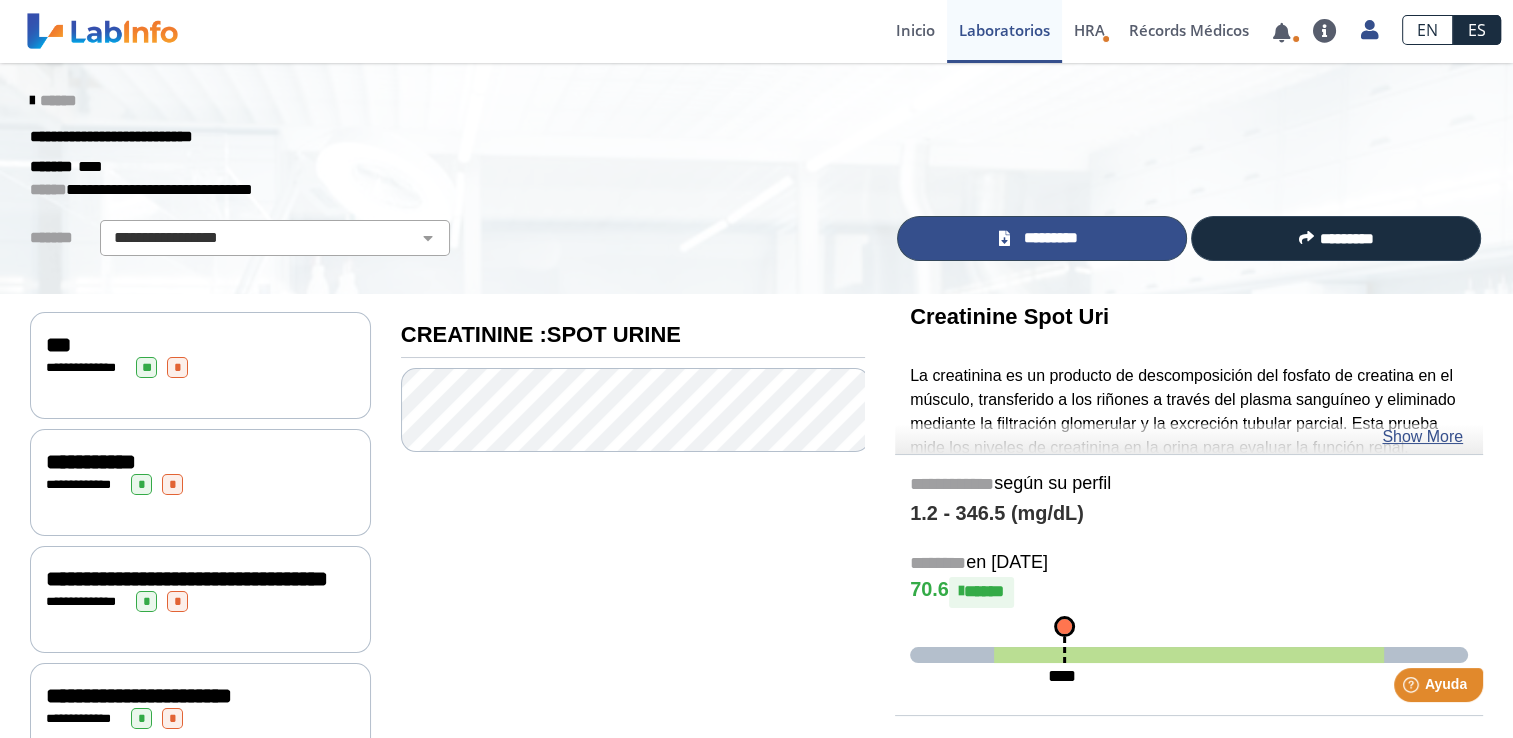 click 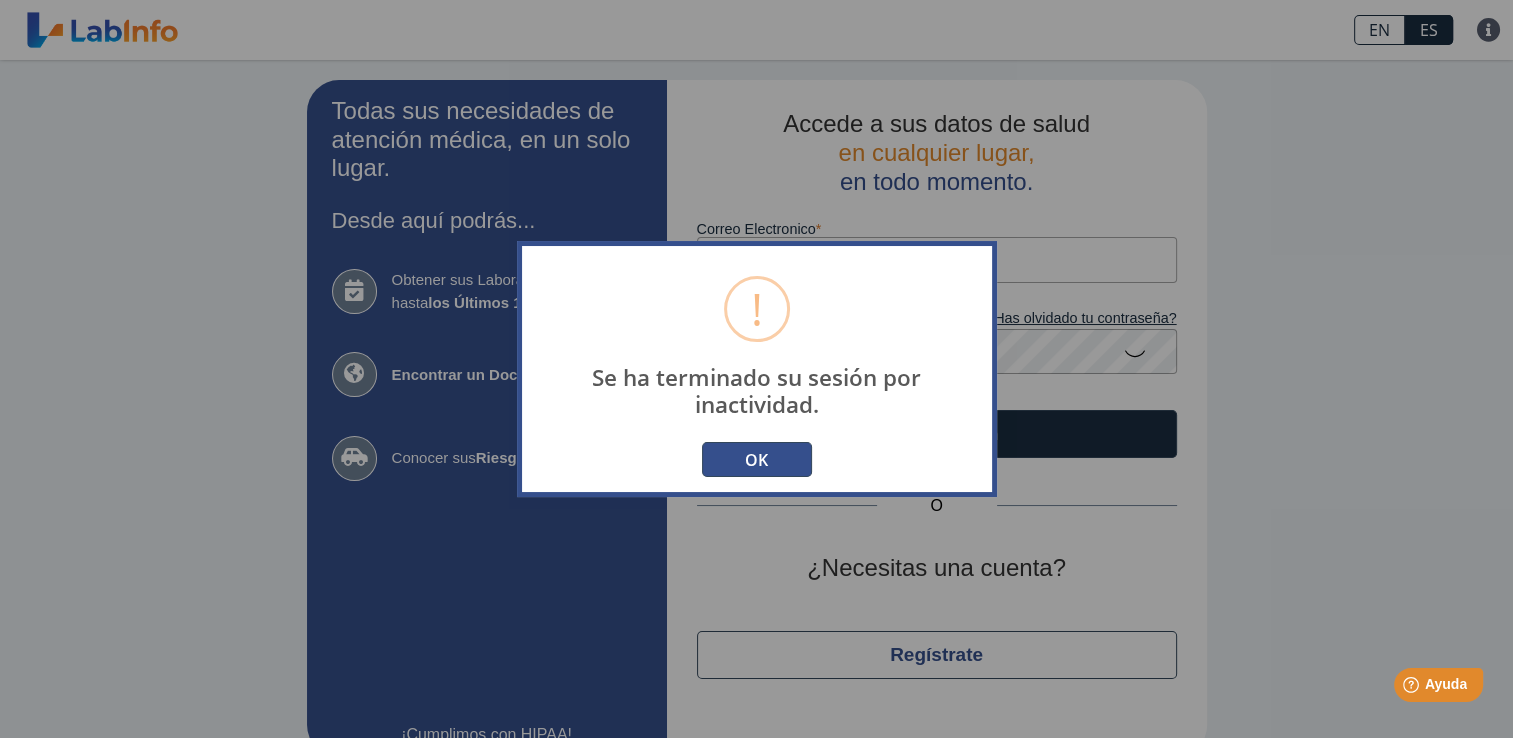 click on "OK" at bounding box center (757, 459) 